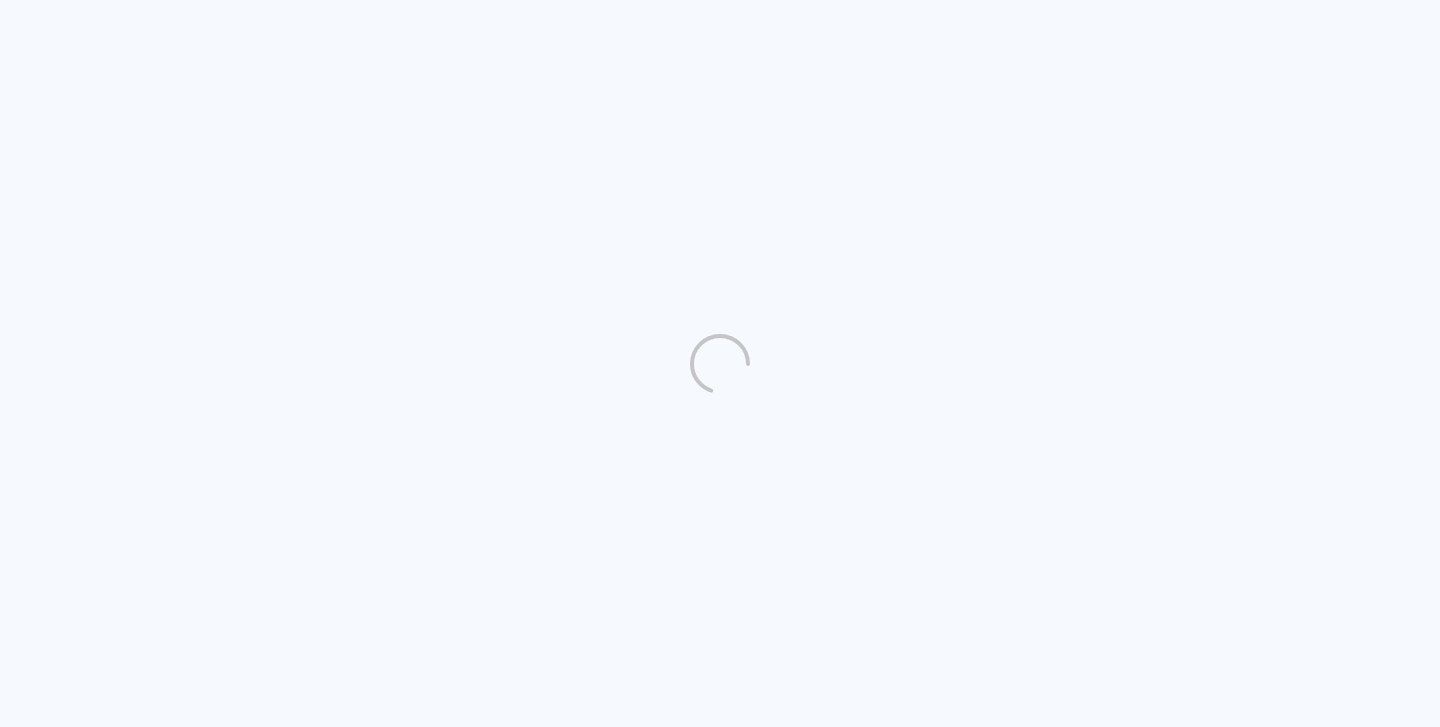 scroll, scrollTop: 0, scrollLeft: 0, axis: both 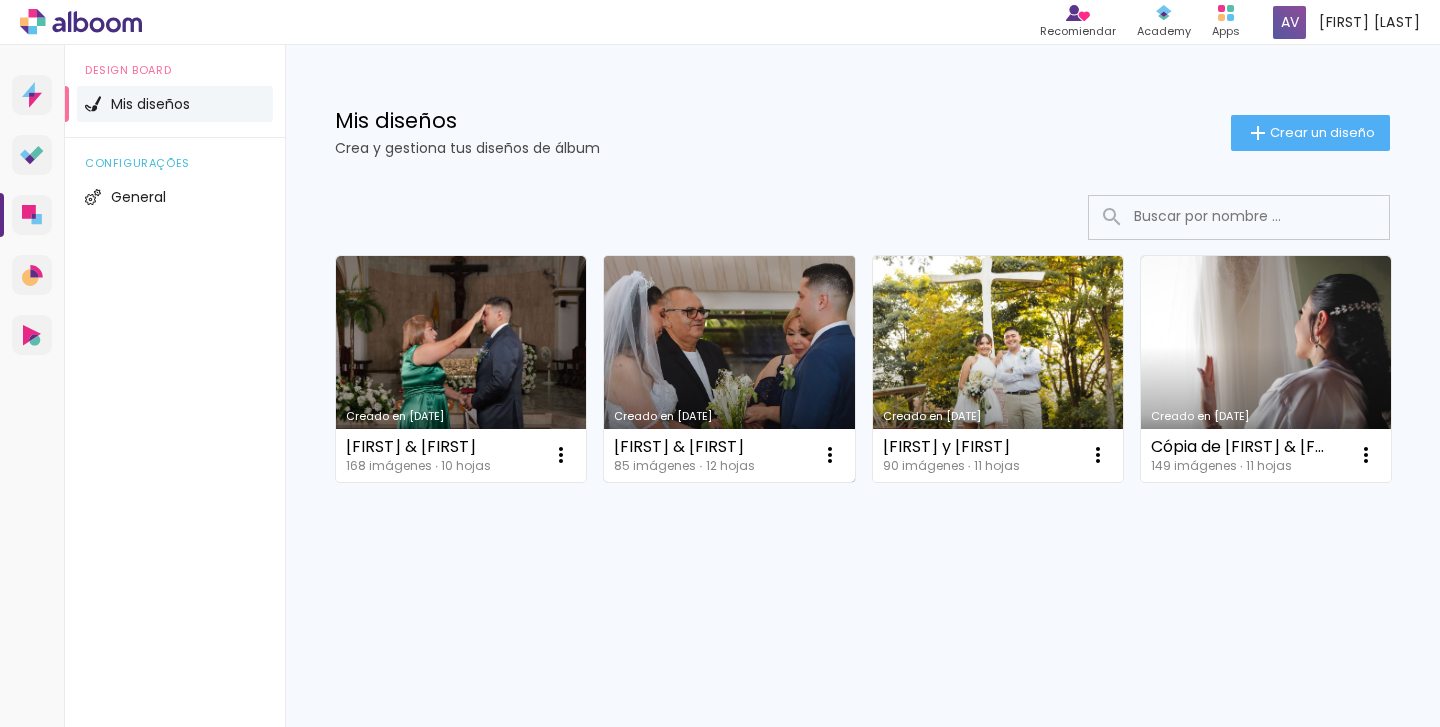 click on "Creado en [DATE]" at bounding box center (729, 369) 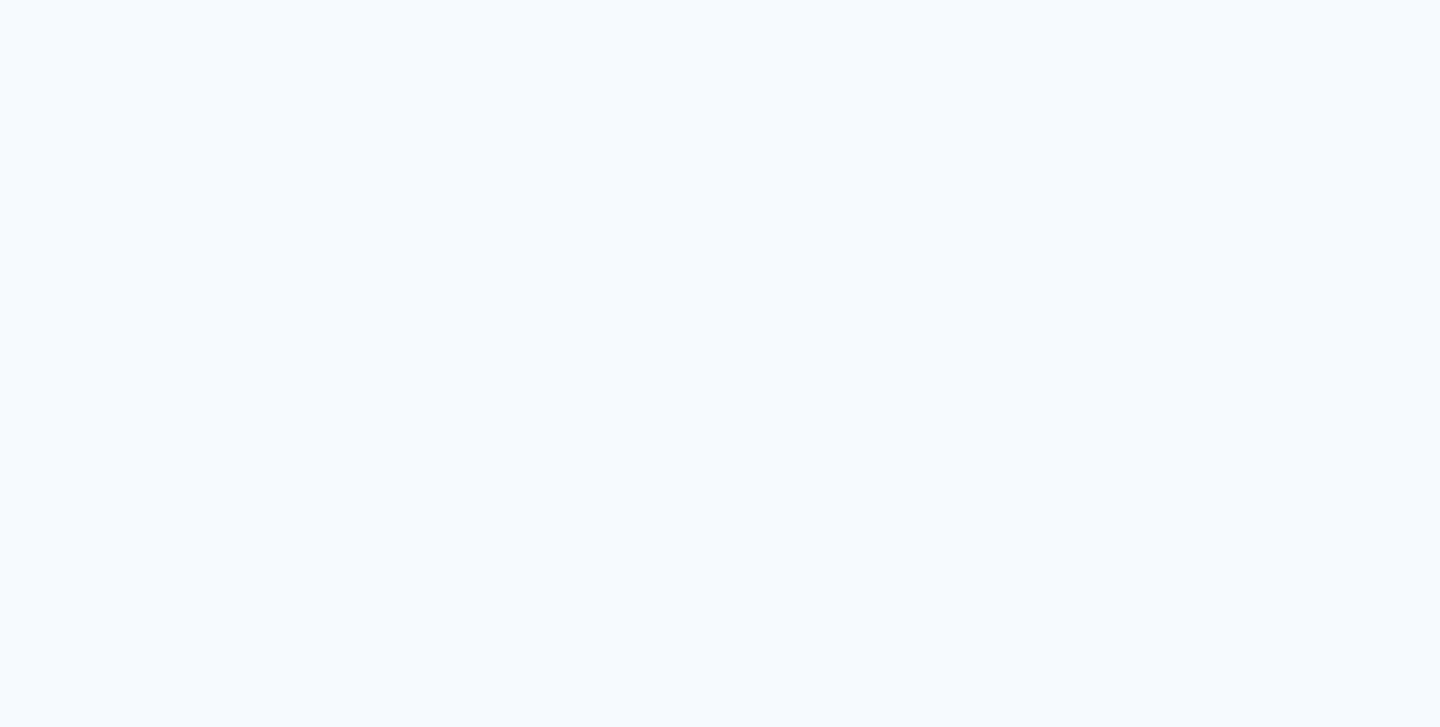scroll, scrollTop: 0, scrollLeft: 0, axis: both 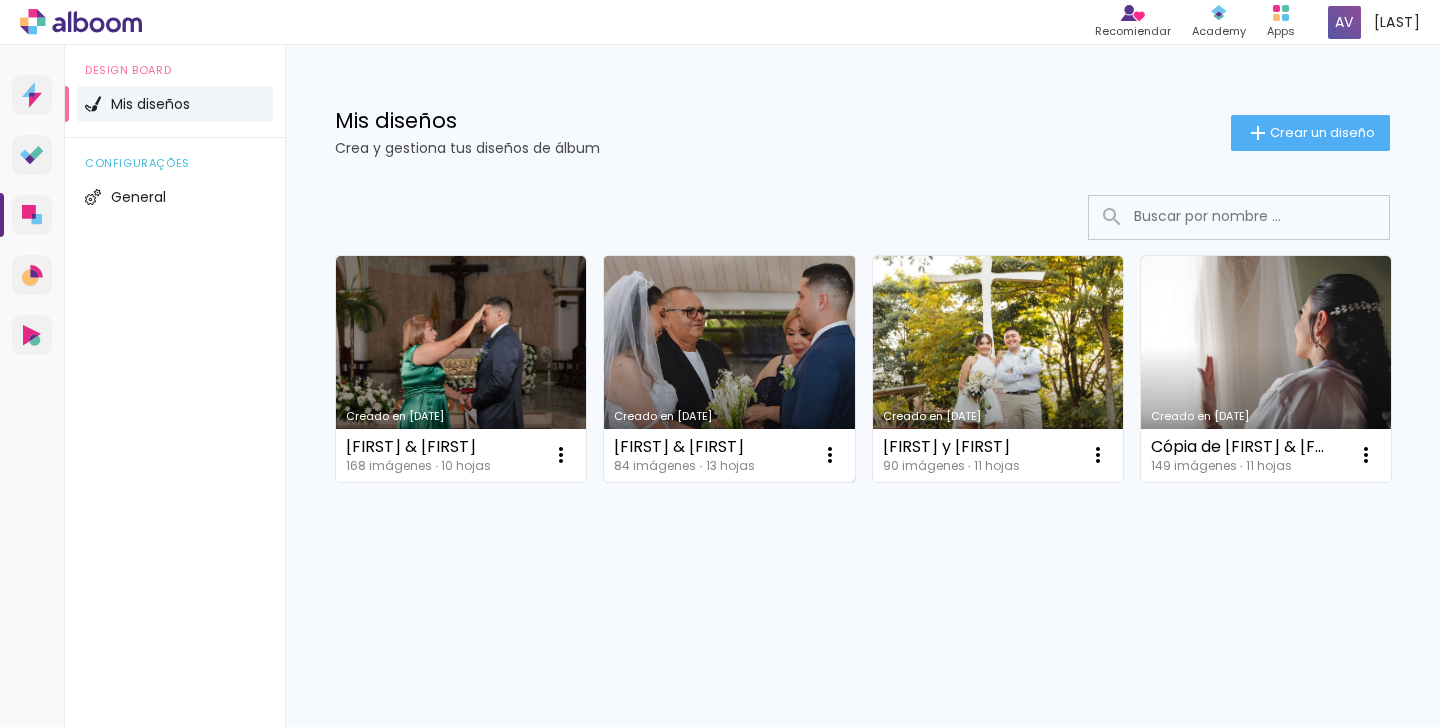 click on "Creado en [DATE]" at bounding box center [729, 369] 